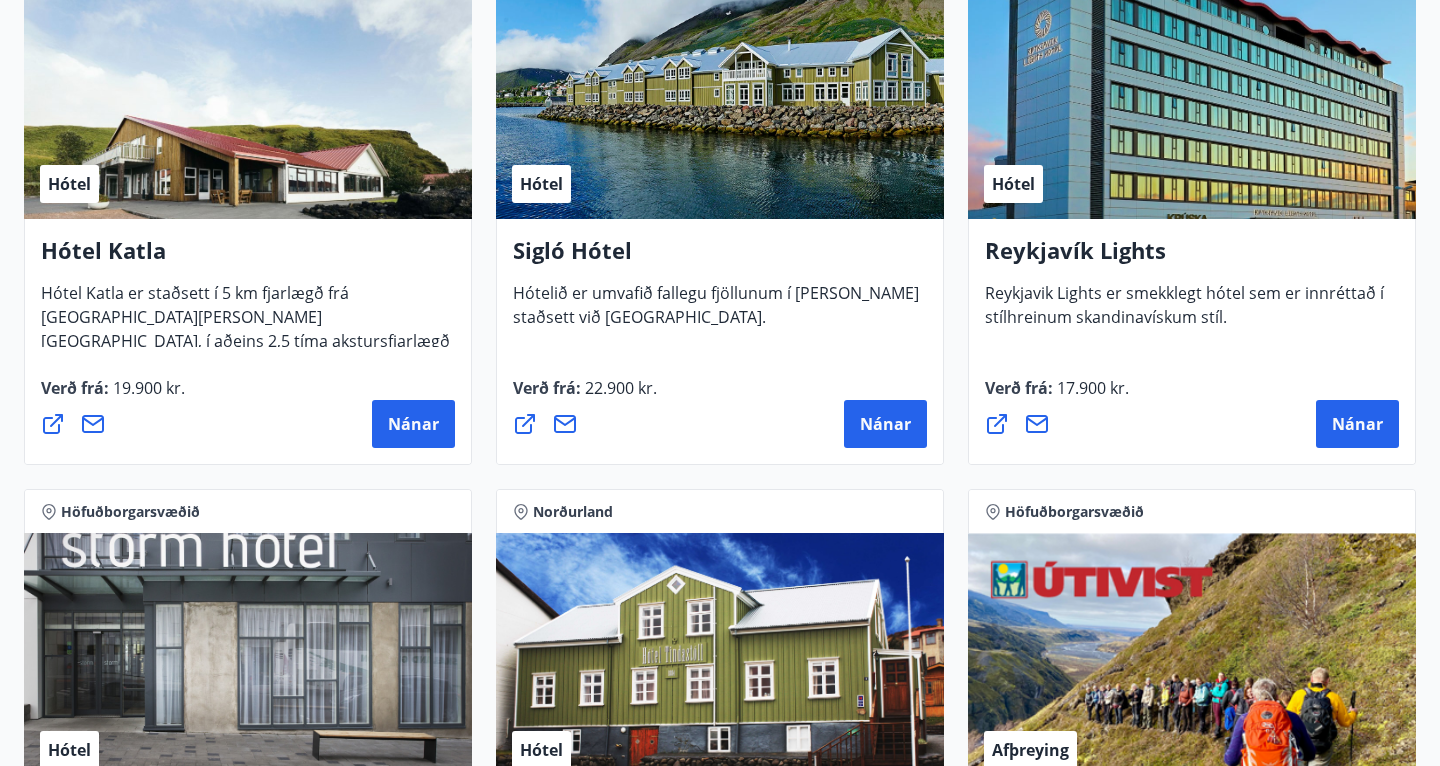scroll, scrollTop: 1590, scrollLeft: 0, axis: vertical 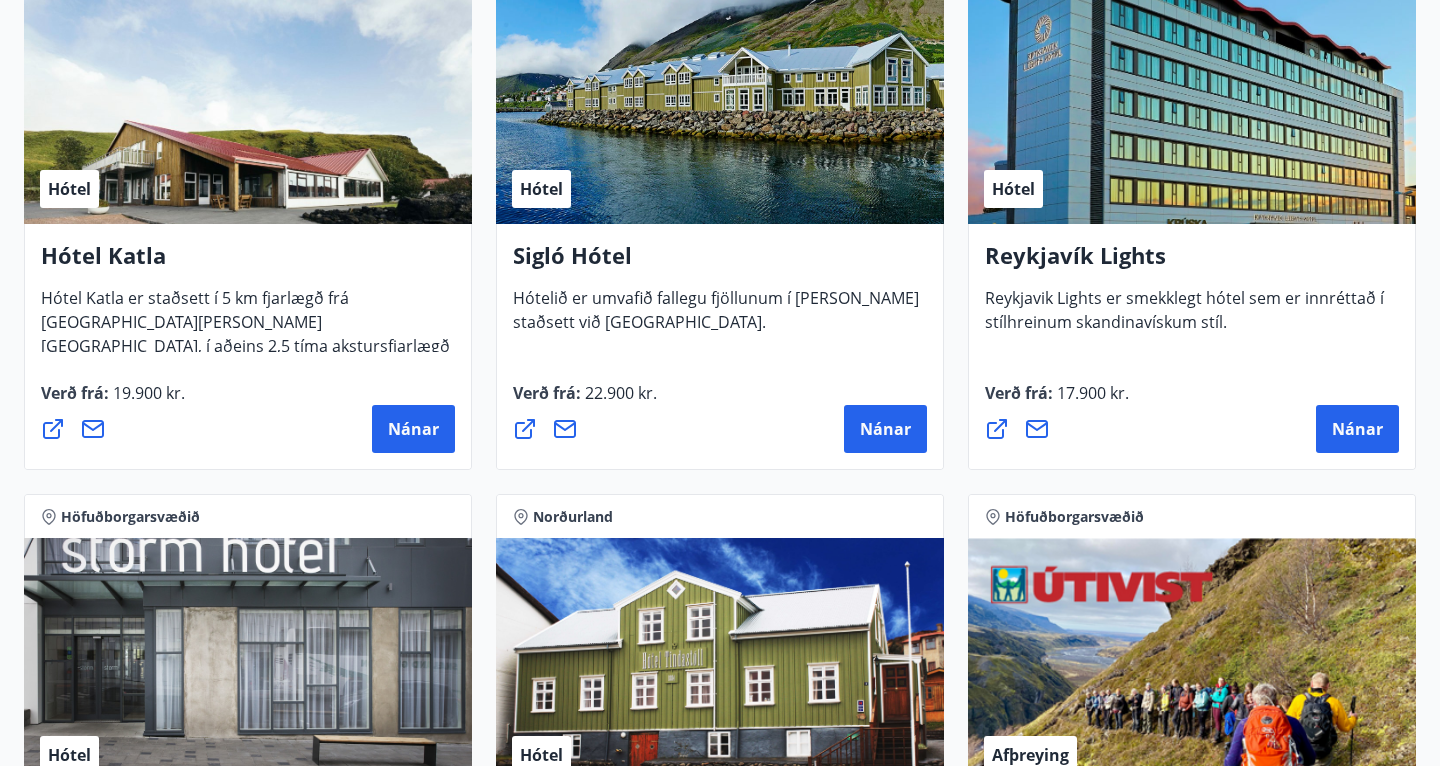 click on "Hótel" at bounding box center (720, 98) 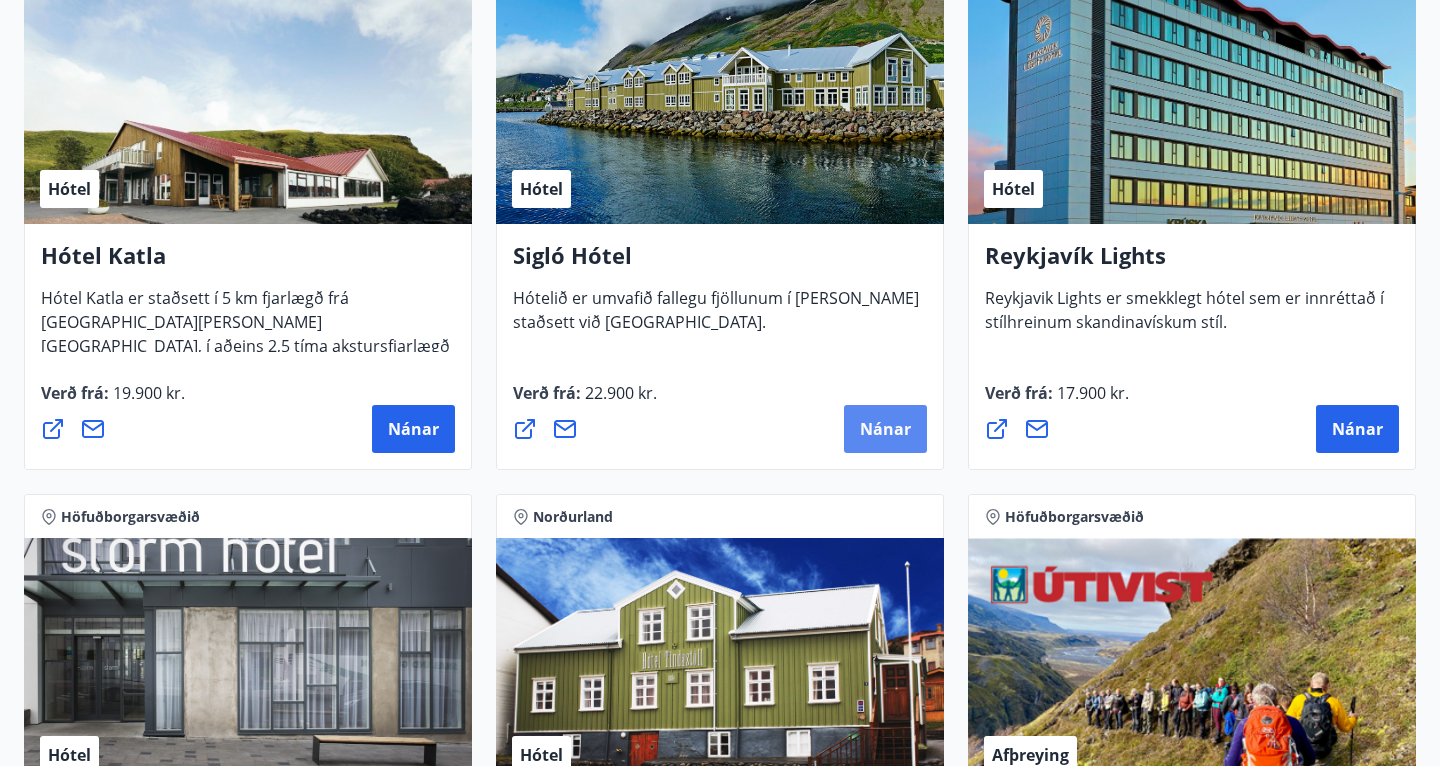 click on "Nánar" at bounding box center (885, 429) 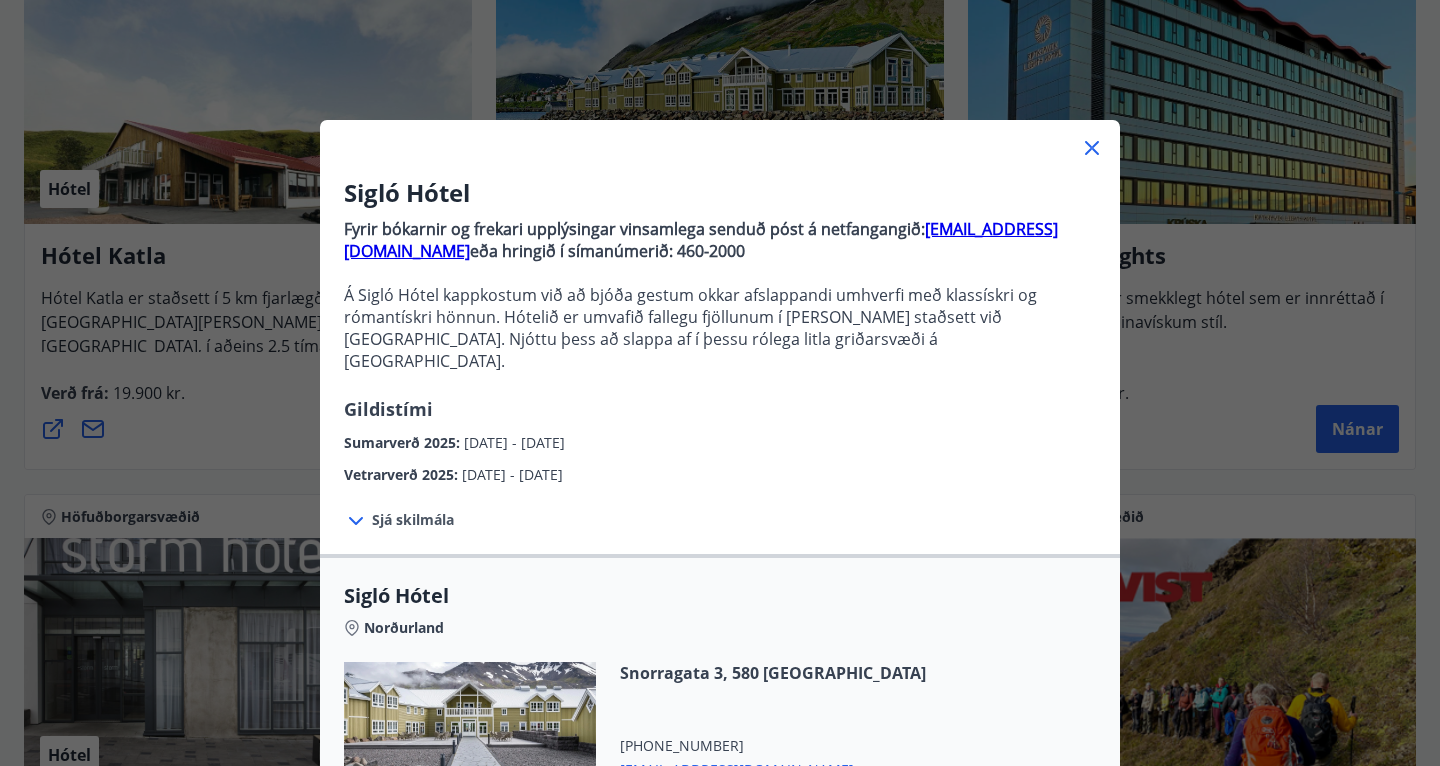 scroll, scrollTop: 359, scrollLeft: 0, axis: vertical 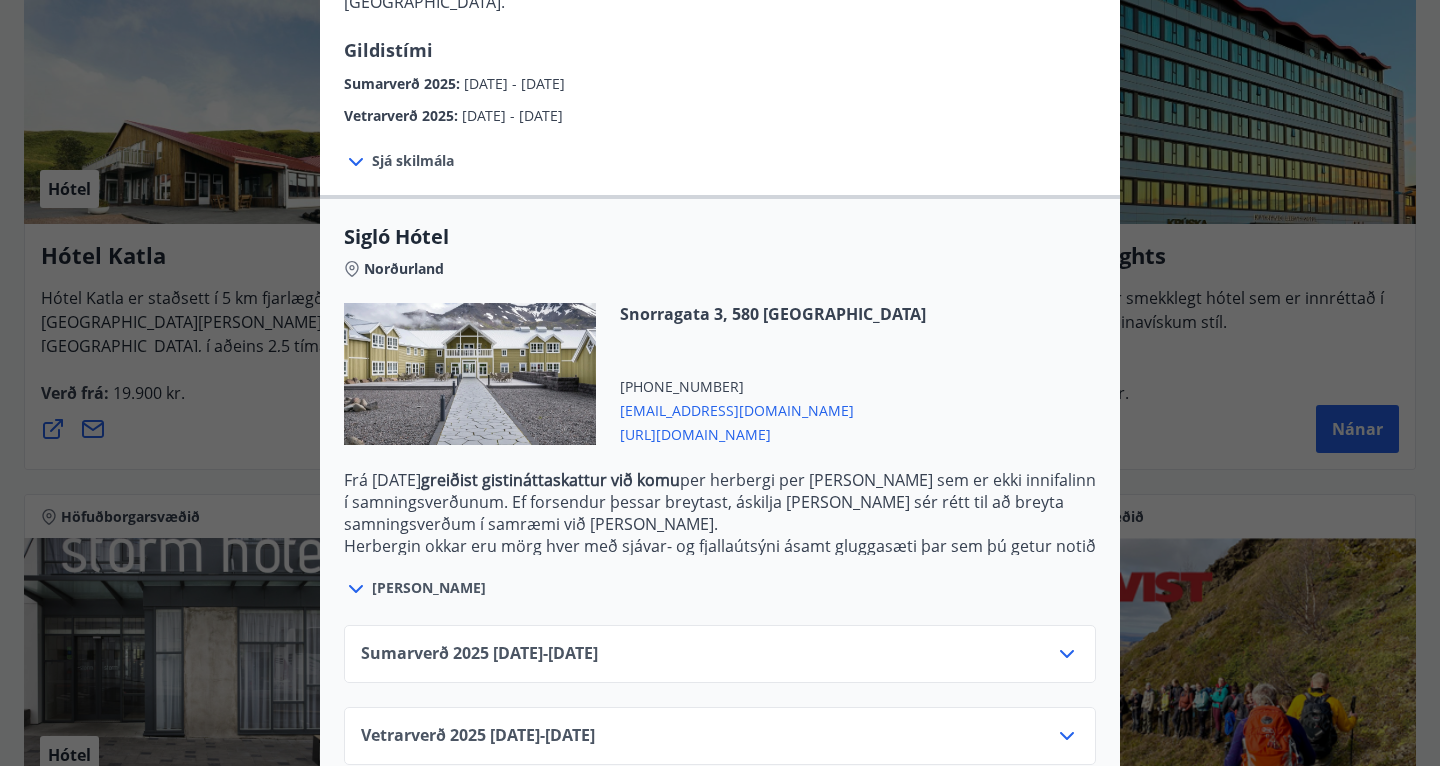 click on "Vetrarverð [PHONE_NUMBER][DATE]  -  [DATE]" at bounding box center [720, 736] 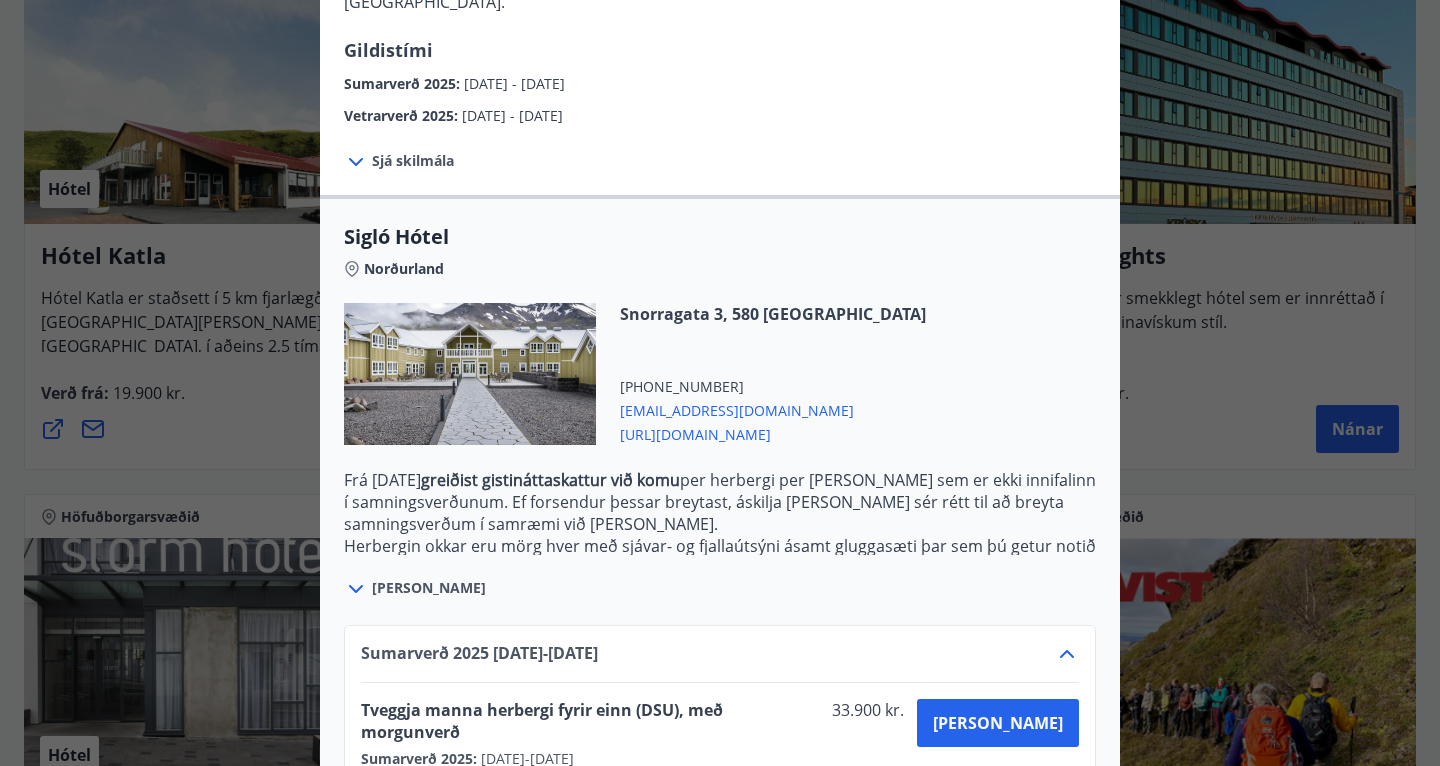 scroll, scrollTop: 521, scrollLeft: 0, axis: vertical 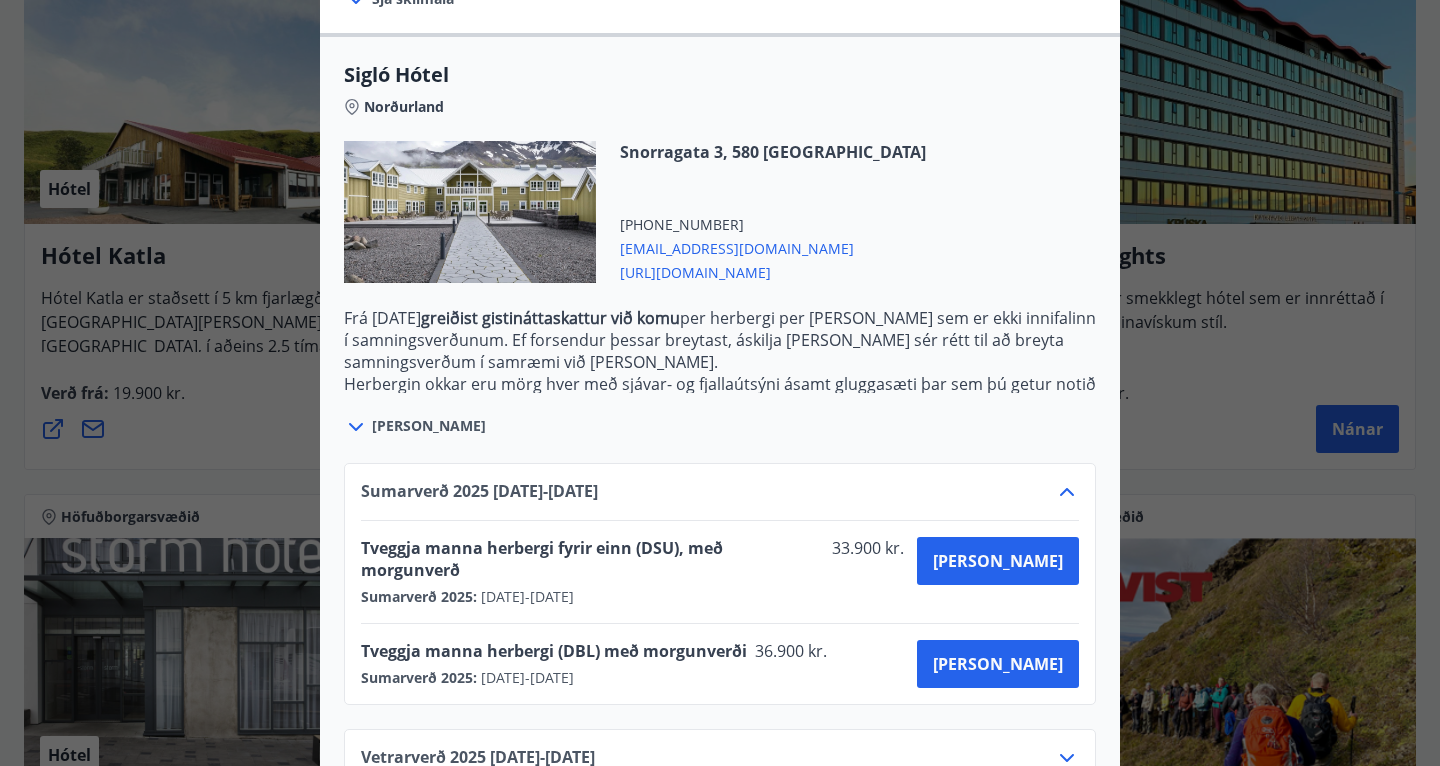 click 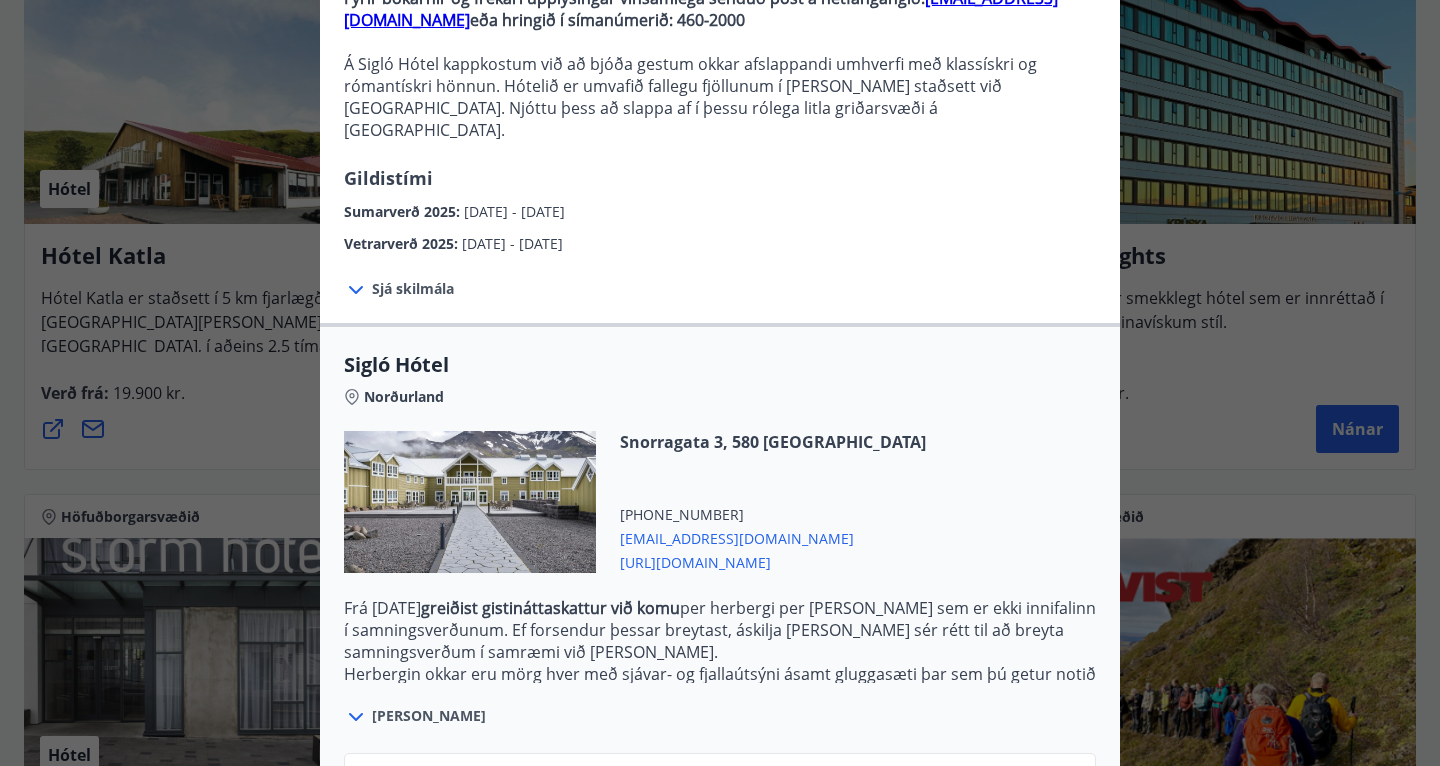 scroll, scrollTop: 0, scrollLeft: 0, axis: both 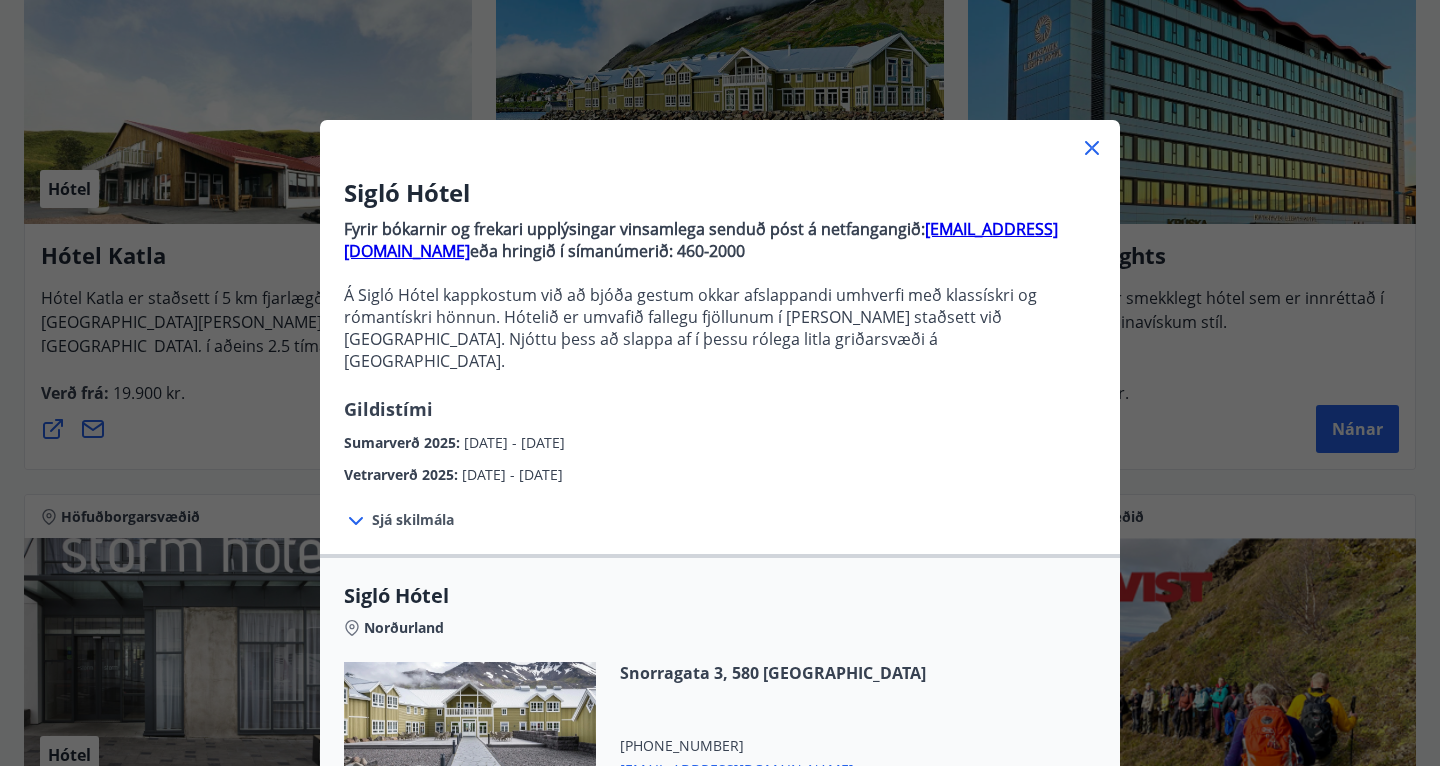 click 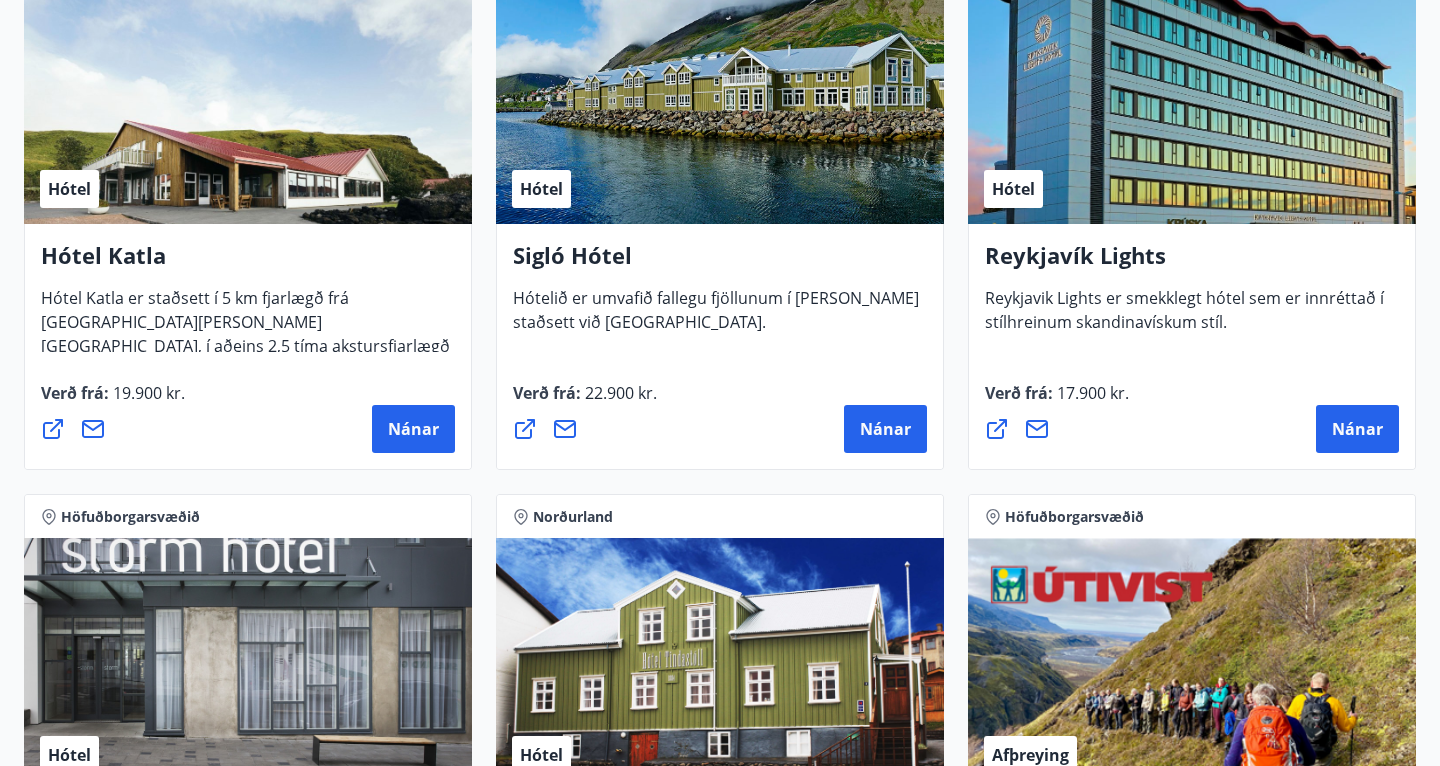 click on "Hótel" at bounding box center (248, 98) 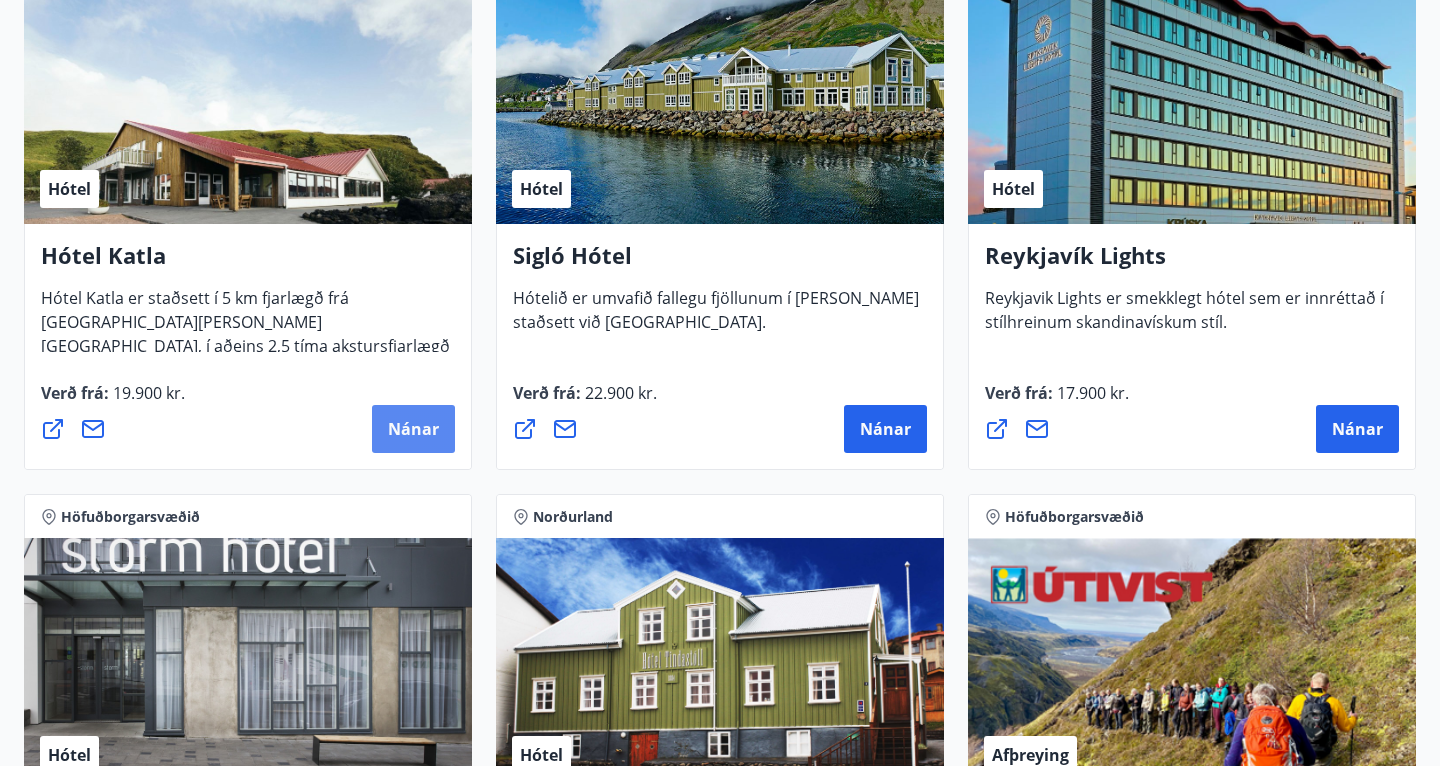 click on "Nánar" at bounding box center (413, 429) 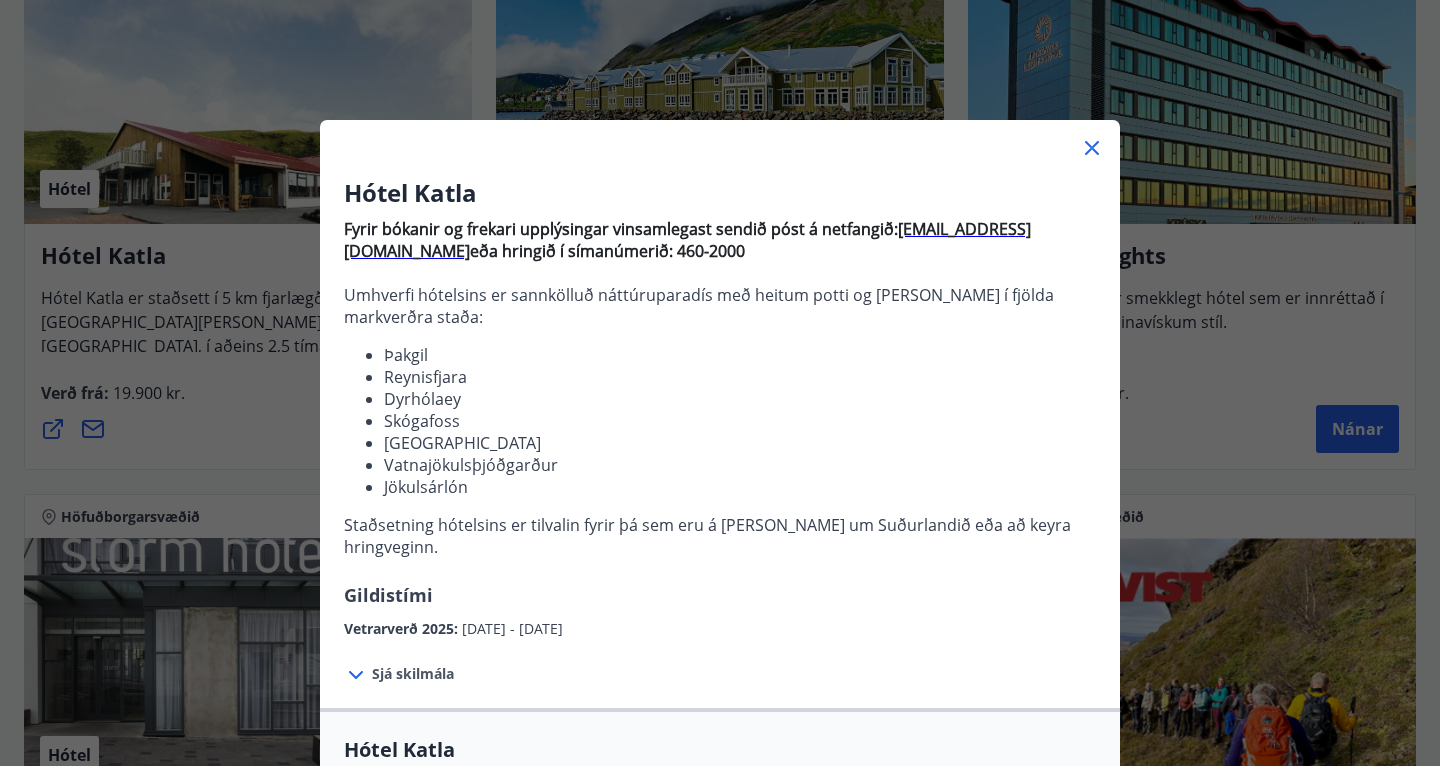 scroll, scrollTop: 591, scrollLeft: 0, axis: vertical 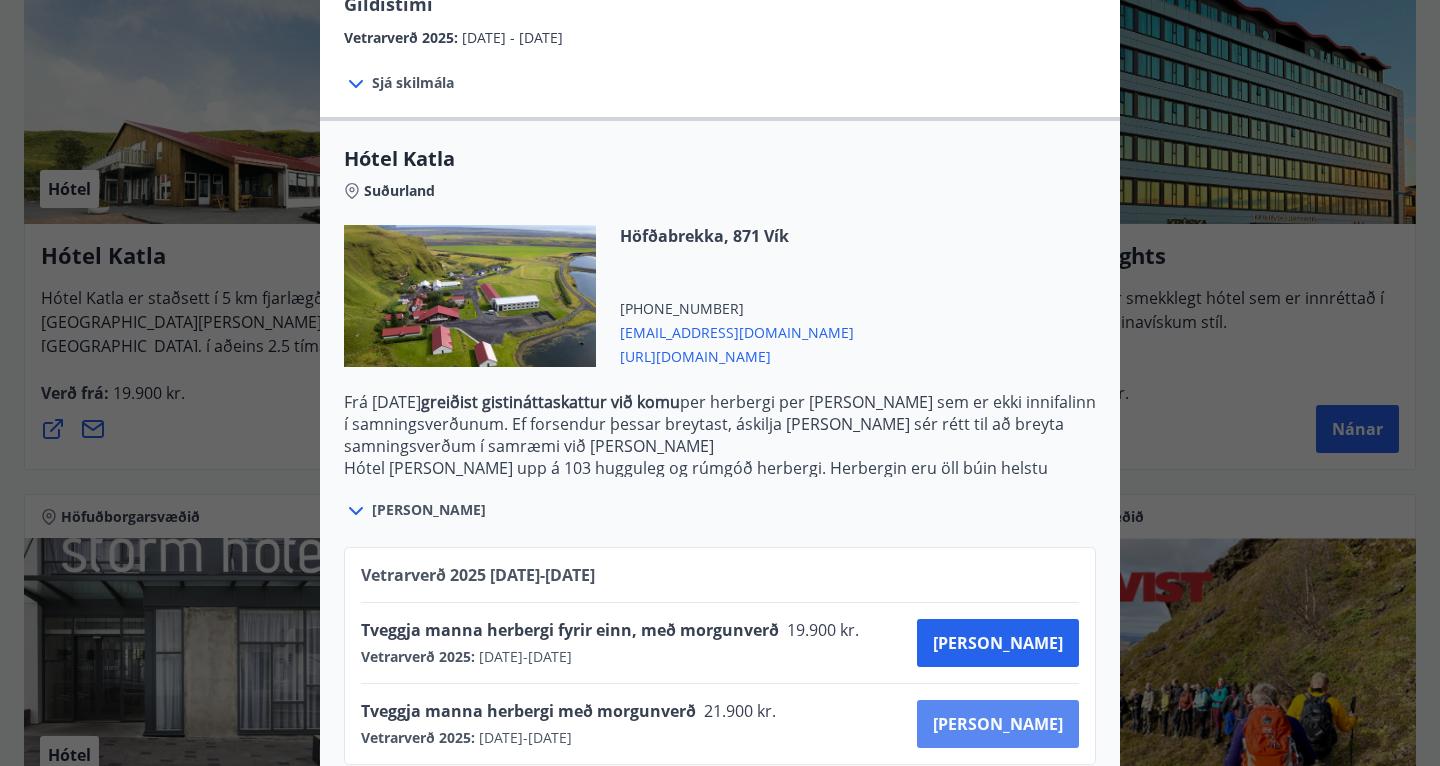 click on "[PERSON_NAME]" at bounding box center [998, 724] 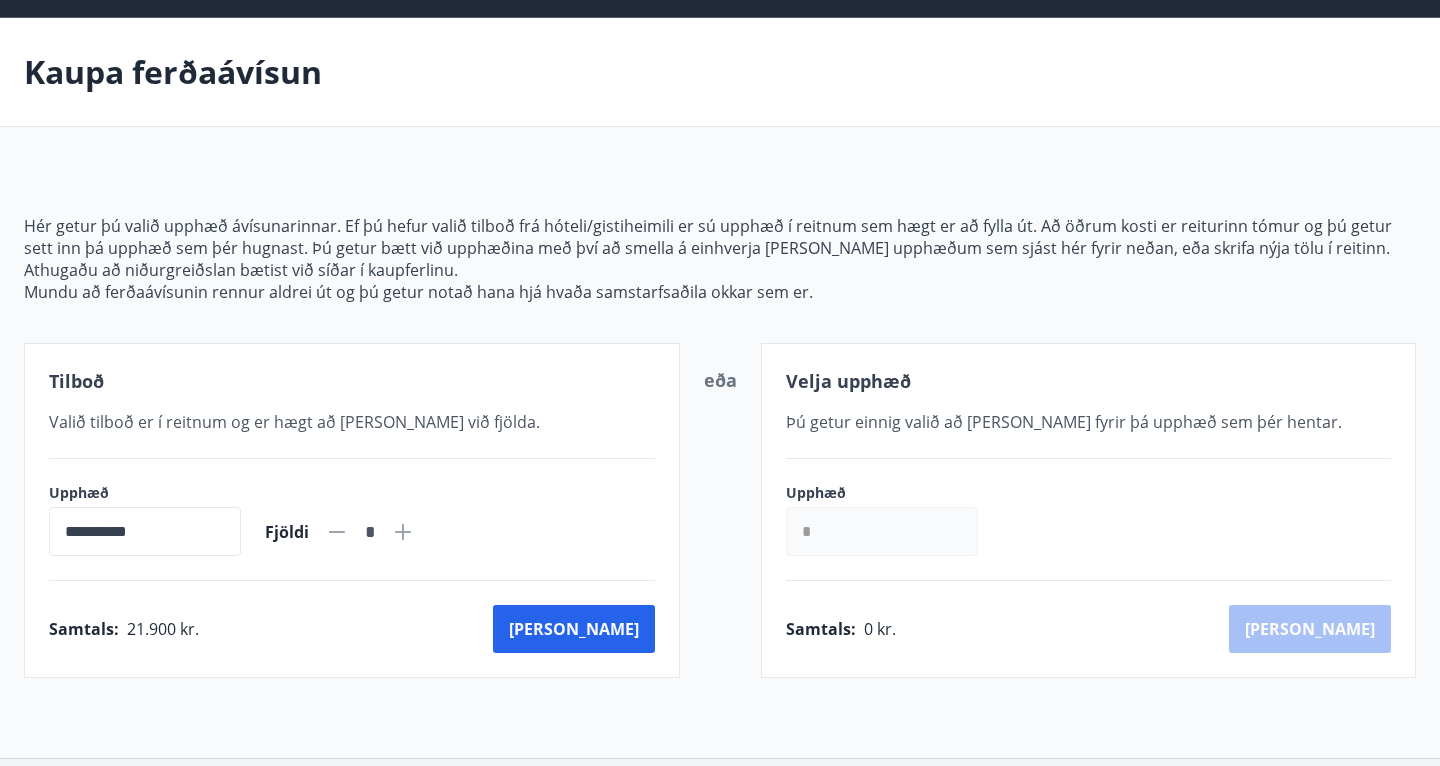 scroll, scrollTop: 0, scrollLeft: 0, axis: both 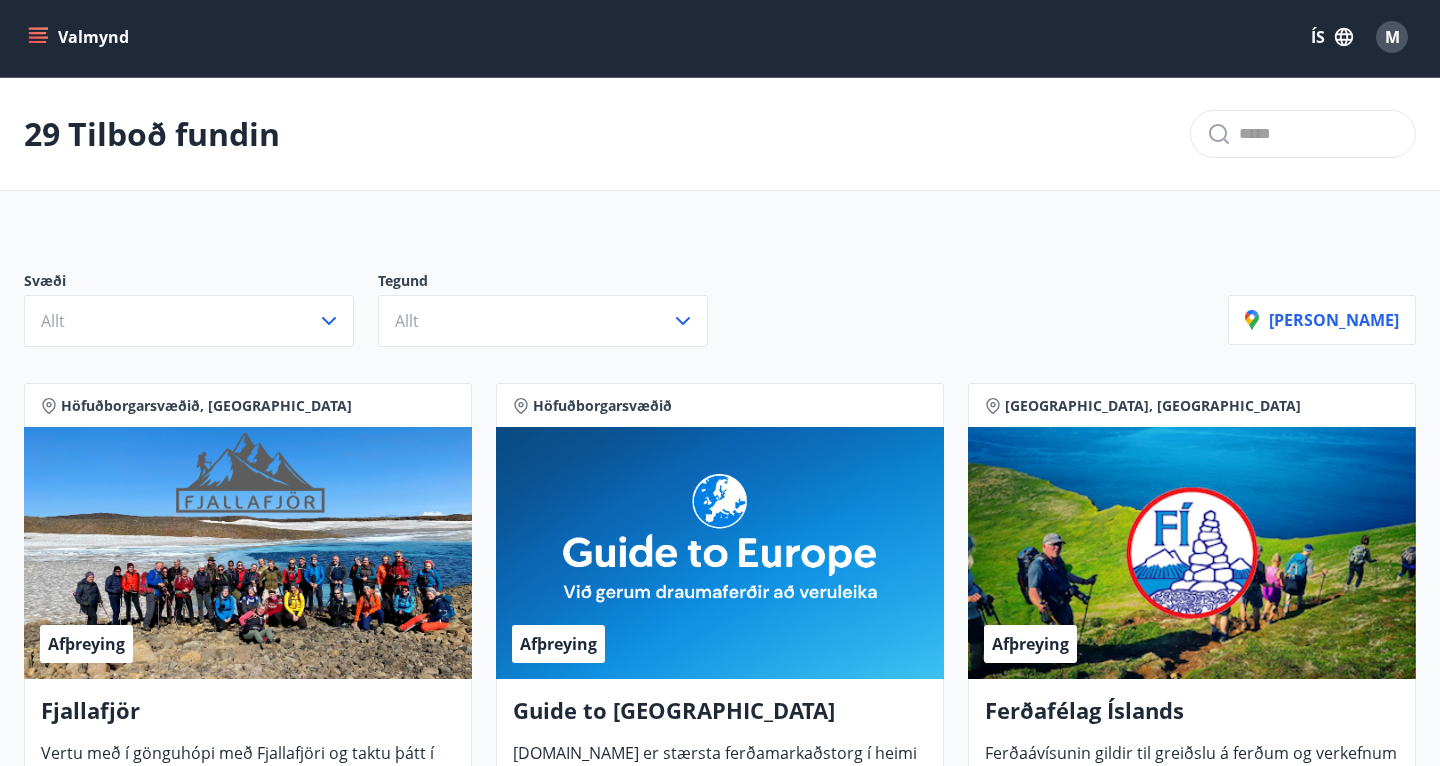 click on "Valmynd" at bounding box center (80, 37) 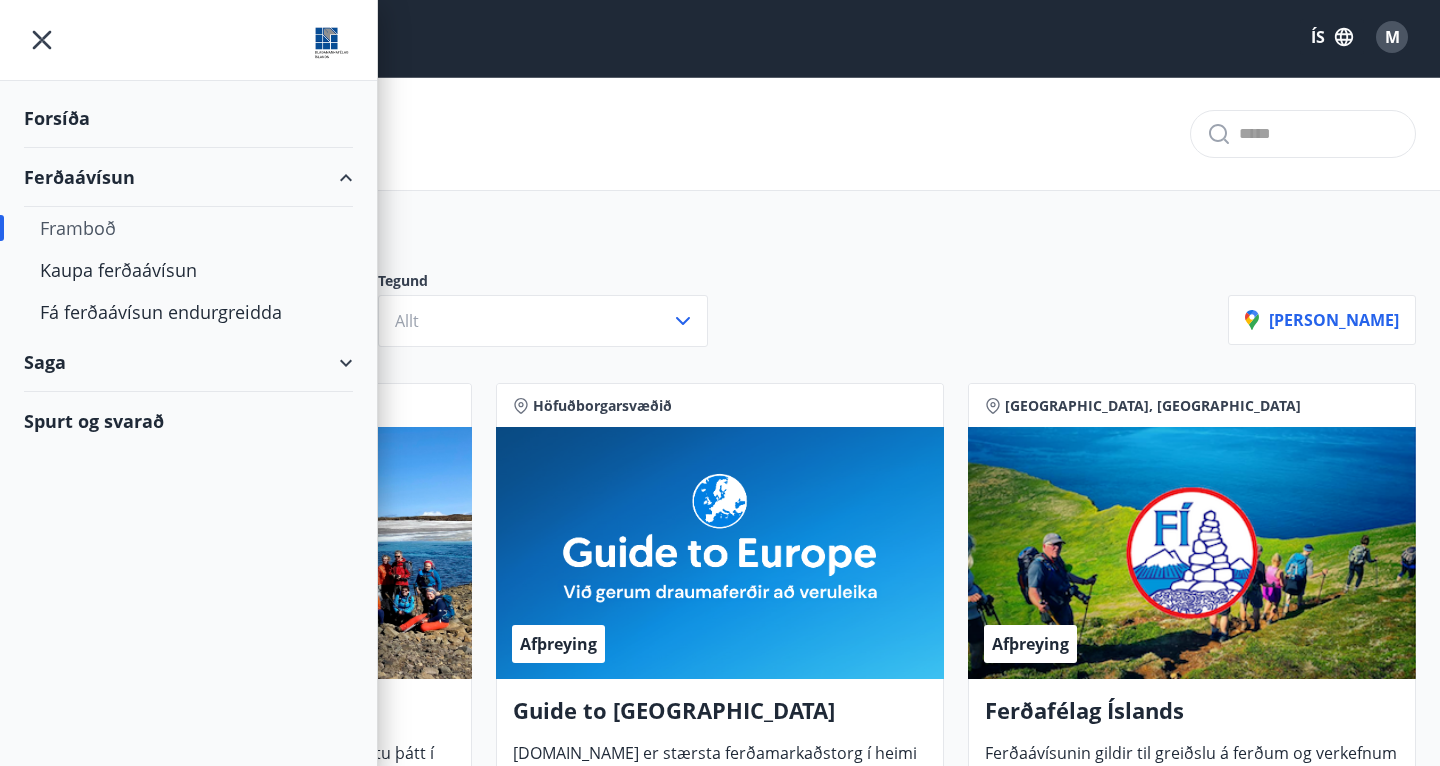 click on "29 Tilboð fundin Svæði Allt Tegund Allt [PERSON_NAME] Höfuðborgarsvæðið, Suðurland Afþreying Fjallafjör Vertu með í gönguhópi með Fjallafjöri og taktu þátt í að skapa heilbrigðan grundvöll fyrir kærleiksríka og gleðiríka samveru í náttúru [GEOGRAPHIC_DATA]. Verð frá : 5.500 kr. Nánar Höfuðborgarsvæðið Afþreying Guide to Europe [DOMAIN_NAME] er stærsta ferðamarkaðstorg í heimi tileinkað [GEOGRAPHIC_DATA]. Þar getur þú bókað tugþúsundir pakkaferða um alla álfuna í samstarfi við öll helstu flugfélög, hótel, bílaleigur, lestarfélög og ferðaþjónustur. Verð frá : 30.000 kr. Nánar Suðurland, [GEOGRAPHIC_DATA] Afþreying Ferðafélag Íslands Ferðaávísunin gildir til greiðslu á ferðum og verkefnum sem skipulögð eru  frá skrifstofu Ferðafélags Íslands í Mörkinni 6 í [GEOGRAPHIC_DATA]. Verð frá : 20.000 kr. Nánar Norðurland Hótel Hótel Siglunes Hótel Siglunes er aðeins meira en venjulegt hótel. [PERSON_NAME] er fjölskyldurekið og nostrað við öll smáatriði. :" at bounding box center [720, 3054] 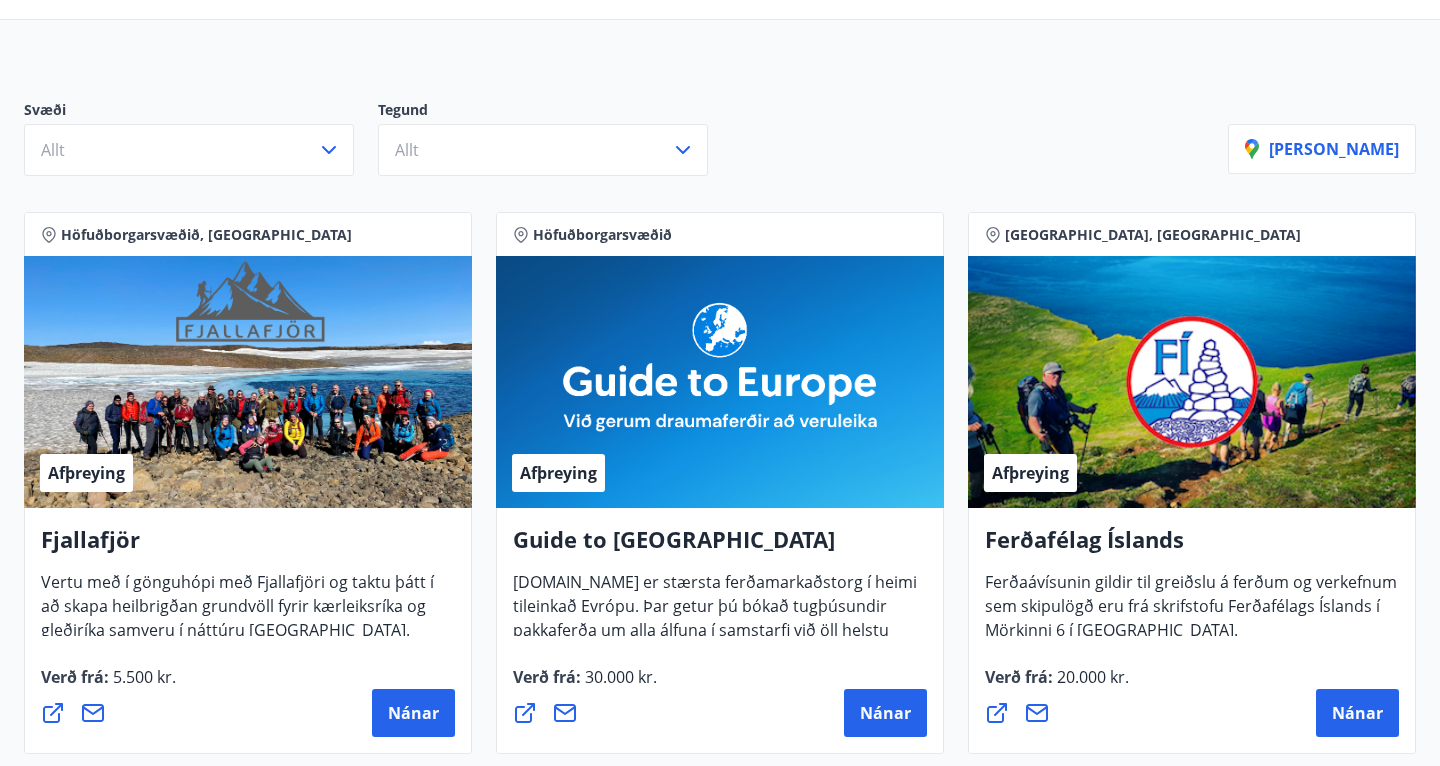 scroll, scrollTop: 229, scrollLeft: 0, axis: vertical 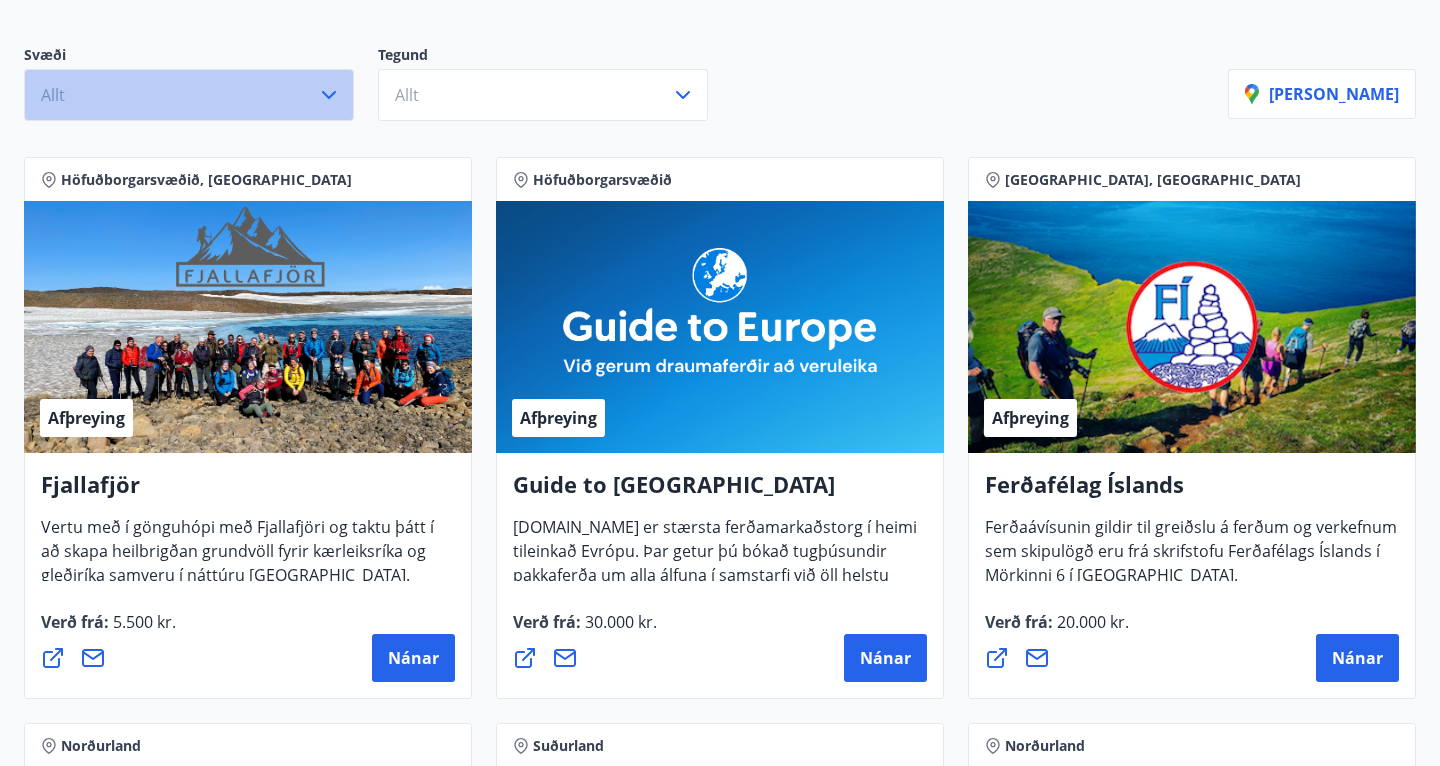 click 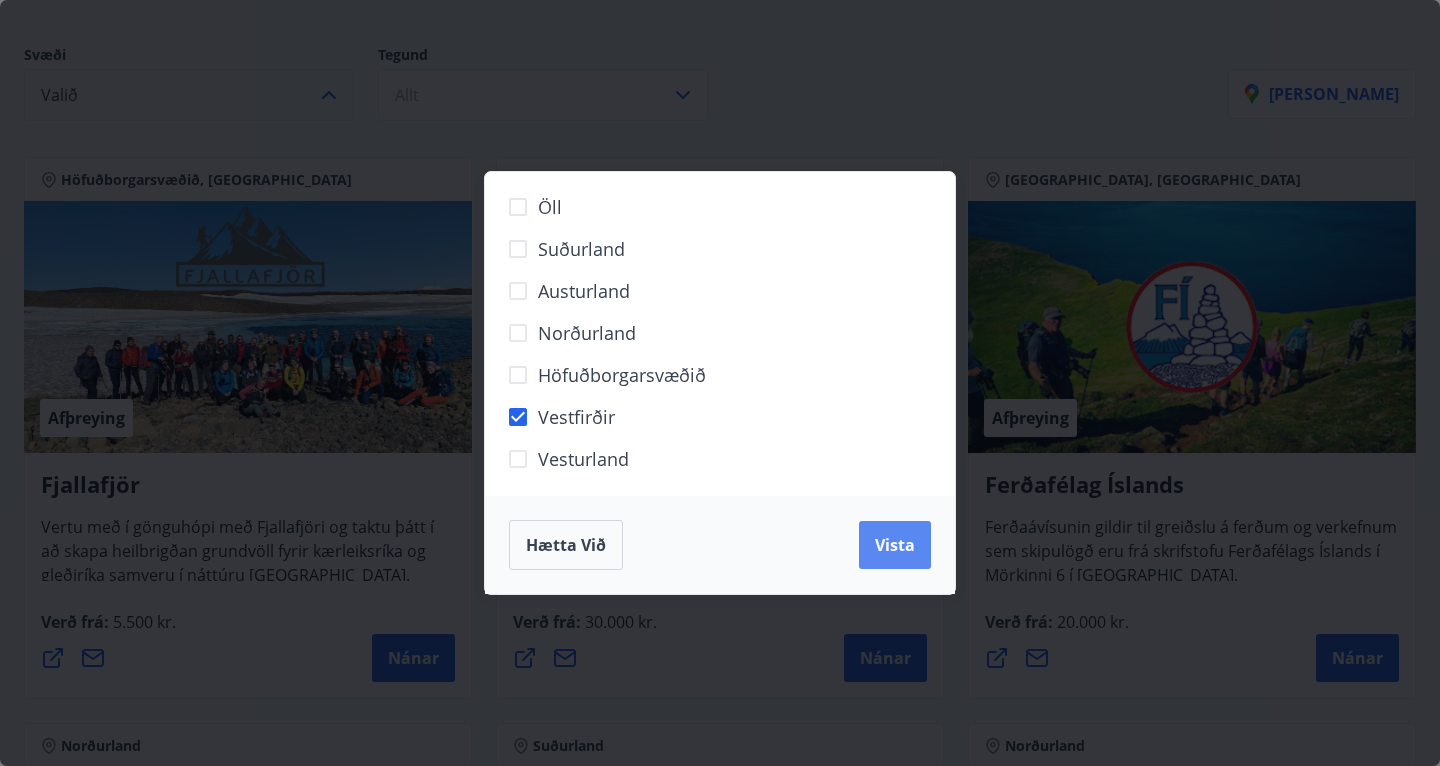 click on "Vista" at bounding box center (895, 545) 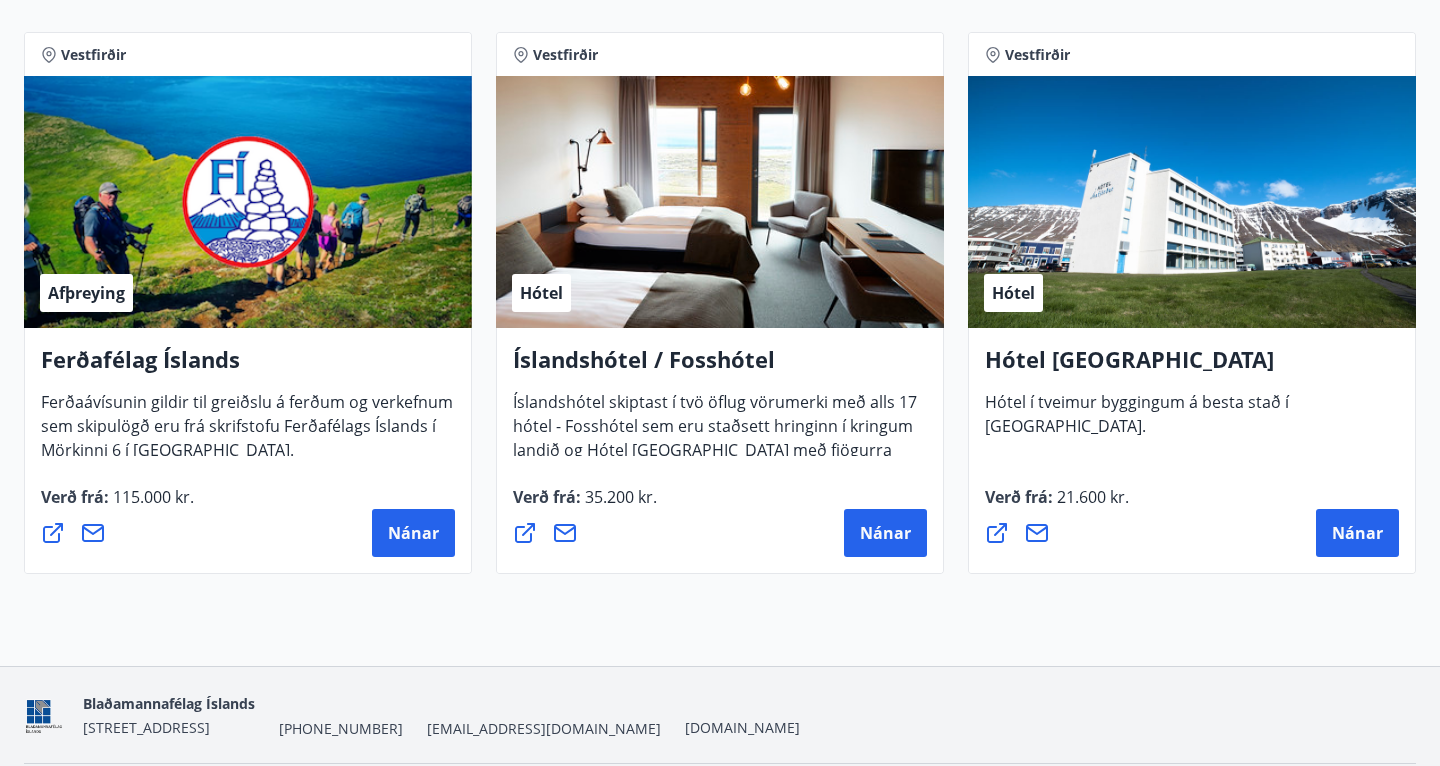scroll, scrollTop: 411, scrollLeft: 0, axis: vertical 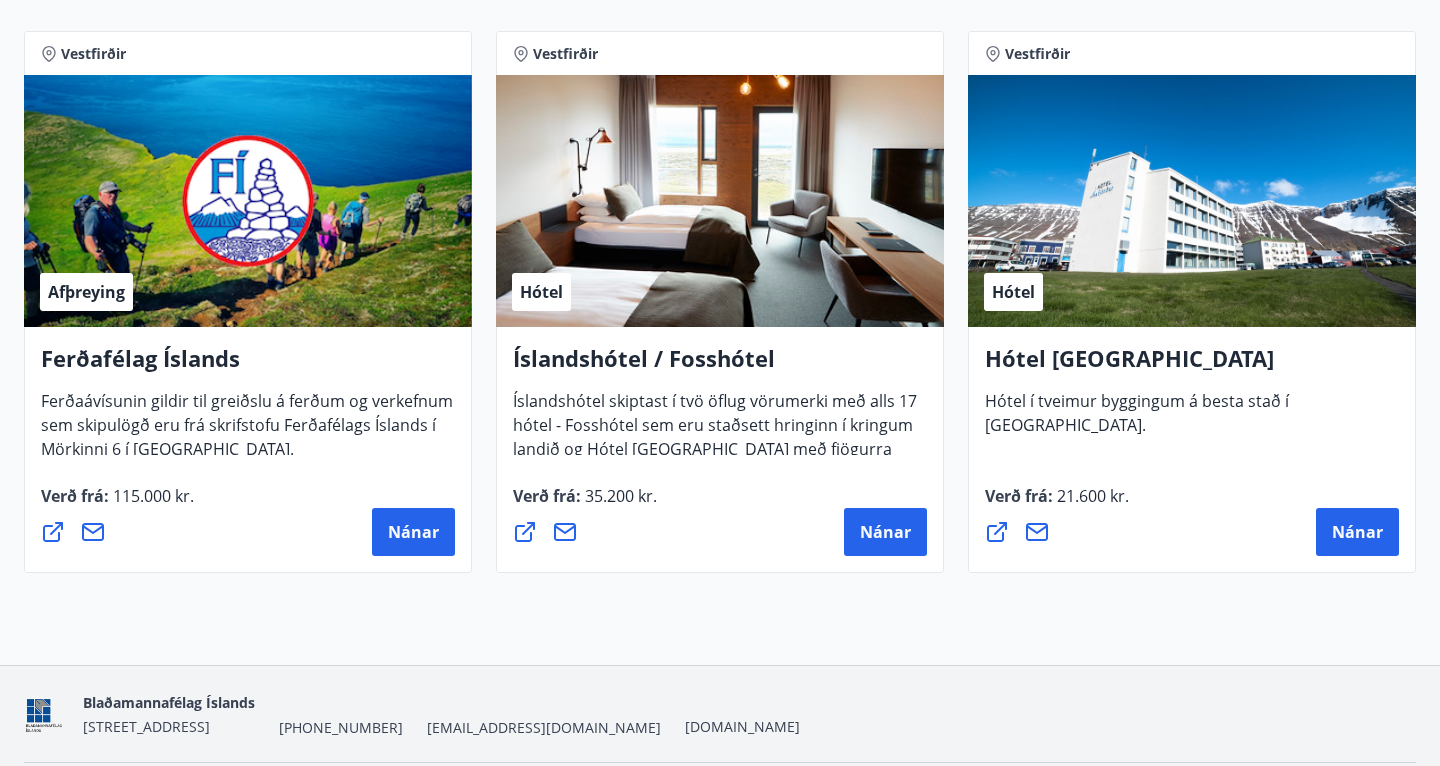 click on "Hótel" at bounding box center (720, 201) 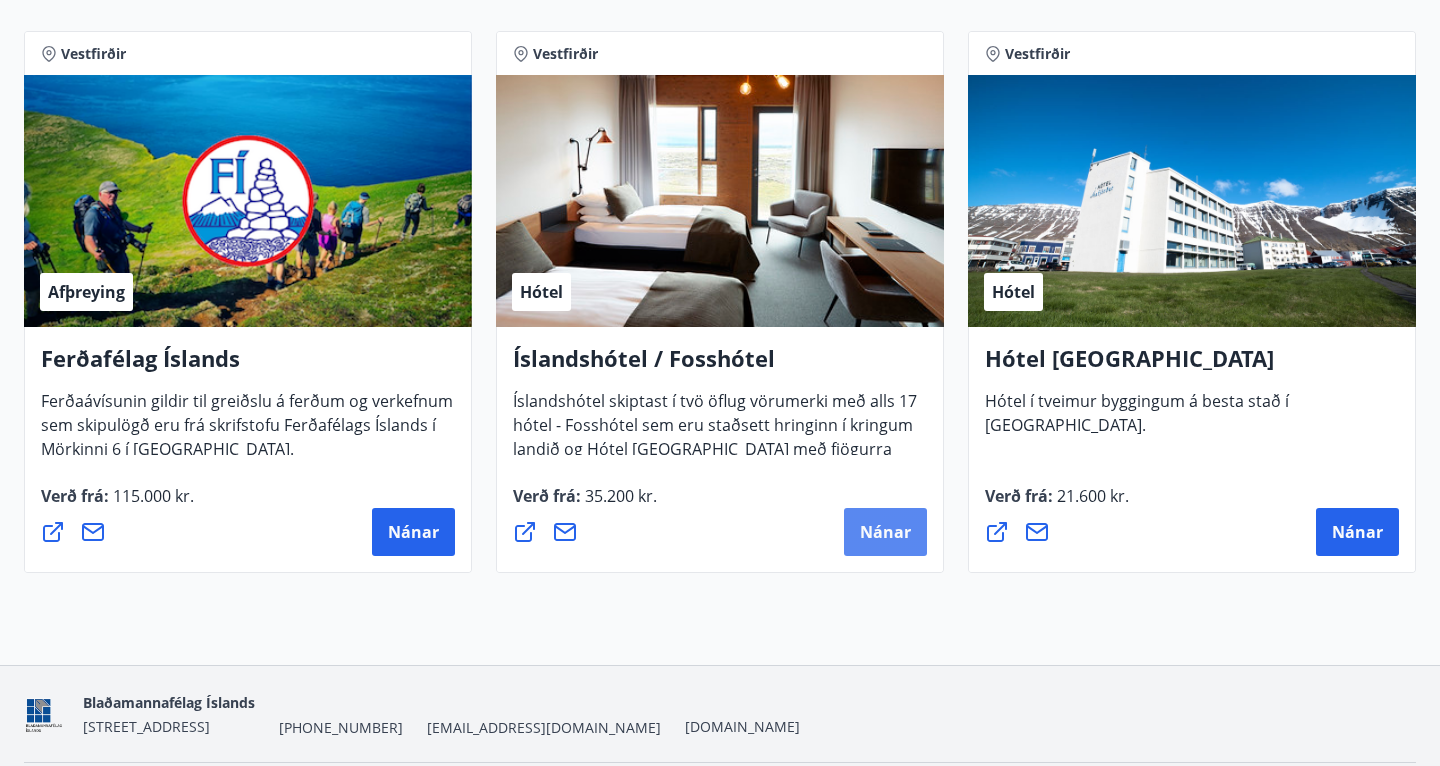 click on "Nánar" at bounding box center [885, 532] 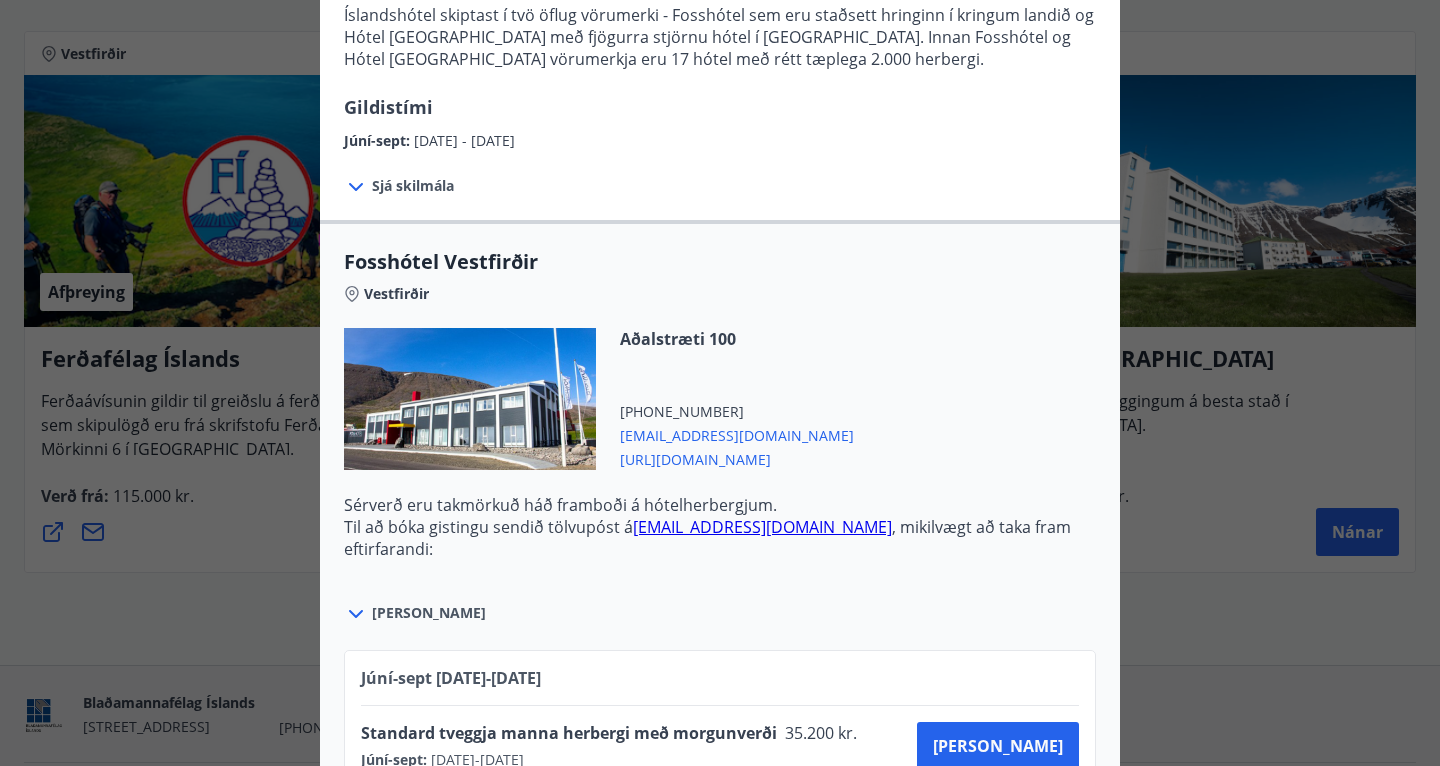 scroll, scrollTop: 466, scrollLeft: 0, axis: vertical 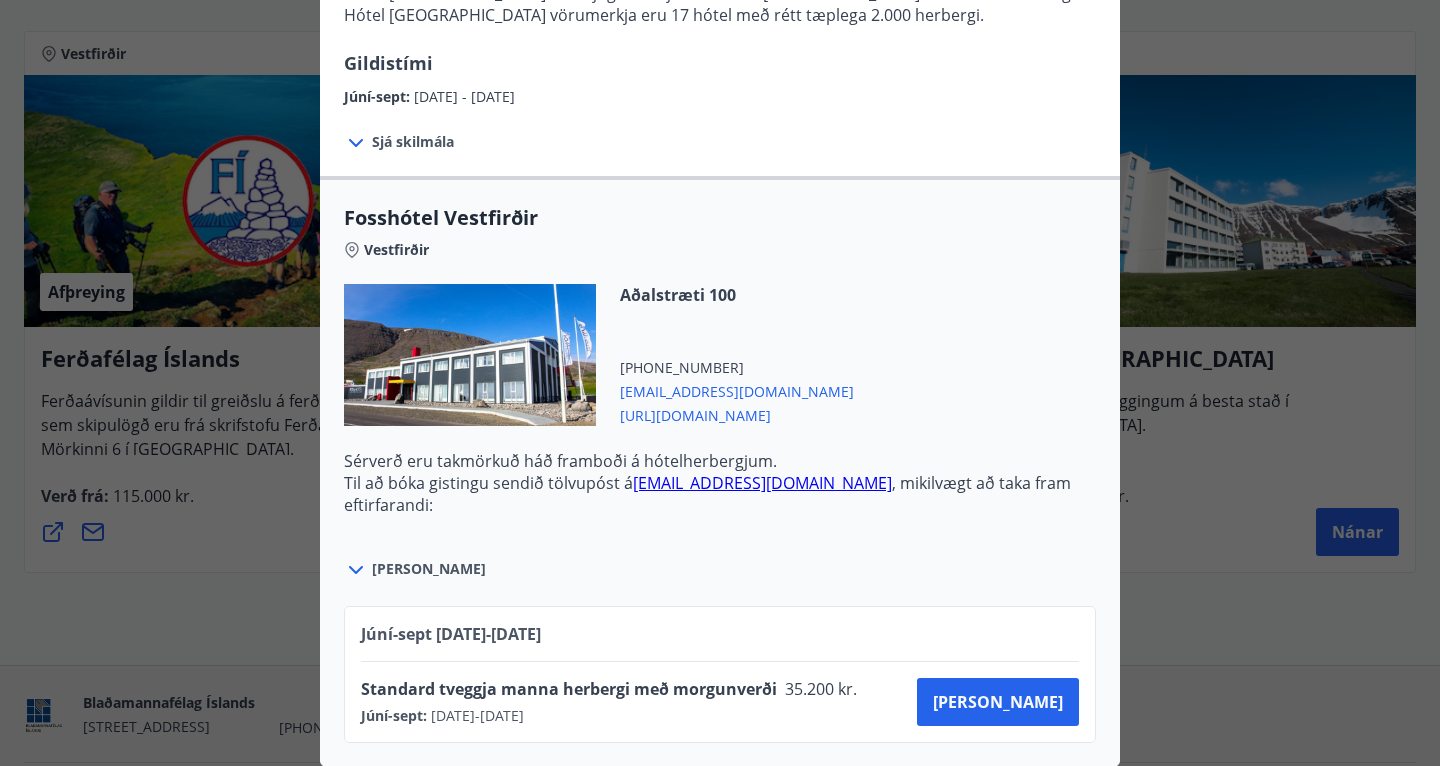 click on "Íslandshótel / Fosshótel Ekki er hægt að nýta Ferðaávísun fyrir bókanir sem eru gerðar á vefnum og/eða á heimasíðu Íslandshótela.
Til að bóka gistingu sendið tölvupóst á viðeigandi hótel, mikilvægt að taka fram eftirfarandi:
Greiðsla sé með Ferðaávísun Stéttarfélaganna
Nafn og kennitala
Hótel og dagssetningu
Íslandshótel skiptast í tvö öflug vörumerki - Fosshótel sem eru staðsett hringinn í kringum landið og Hótel [GEOGRAPHIC_DATA] með fjögurra stjörnu hótel í [GEOGRAPHIC_DATA]. Innan Fosshótel og Hótel [GEOGRAPHIC_DATA] vörumerkja eru 17 hótel með rétt tæplega 2.000 herbergi.
Gildistími Júní-sept : [DATE] - [DATE] Sjá skilmála Sérverð [PERSON_NAME] fyrir standard herbergi með morgunverði, hótelin áskilja sér rétt til að bjóða hærra gjald fyrir aðrar herbergjatýpur.
Sérverð [PERSON_NAME] ekki á sérstökum álagstímum til dæmis á áramótum.
Sérverð eru takmörkuð háð framboði á hótelherbergjum.
[GEOGRAPHIC_DATA]" at bounding box center (720, -83) 